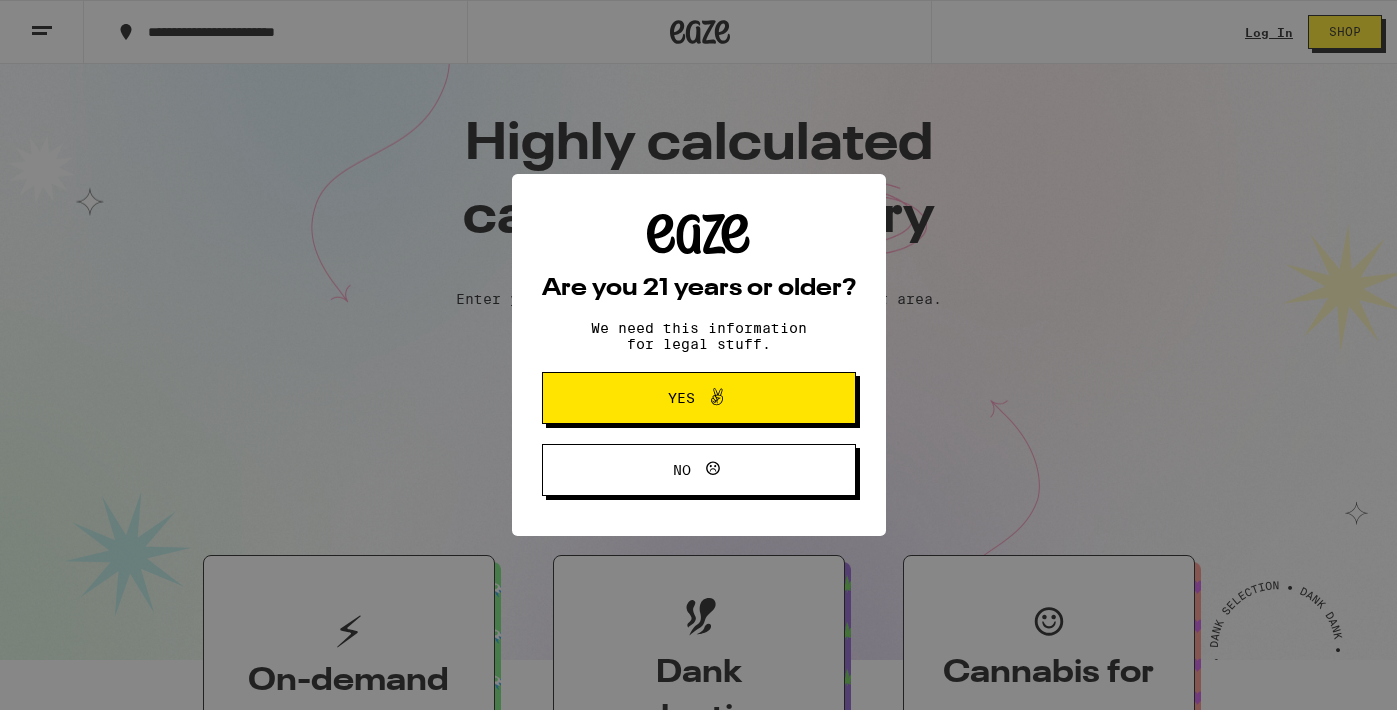 scroll, scrollTop: 0, scrollLeft: 0, axis: both 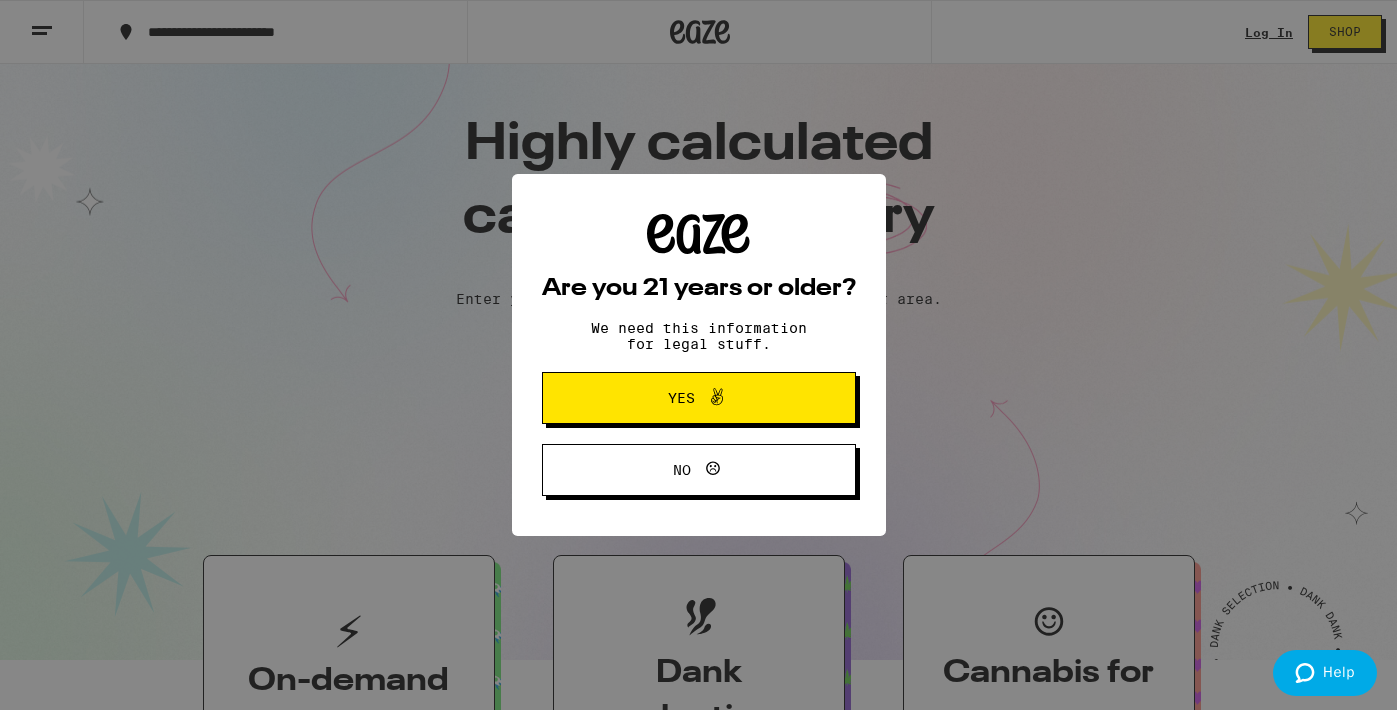click on "Yes" at bounding box center [681, 398] 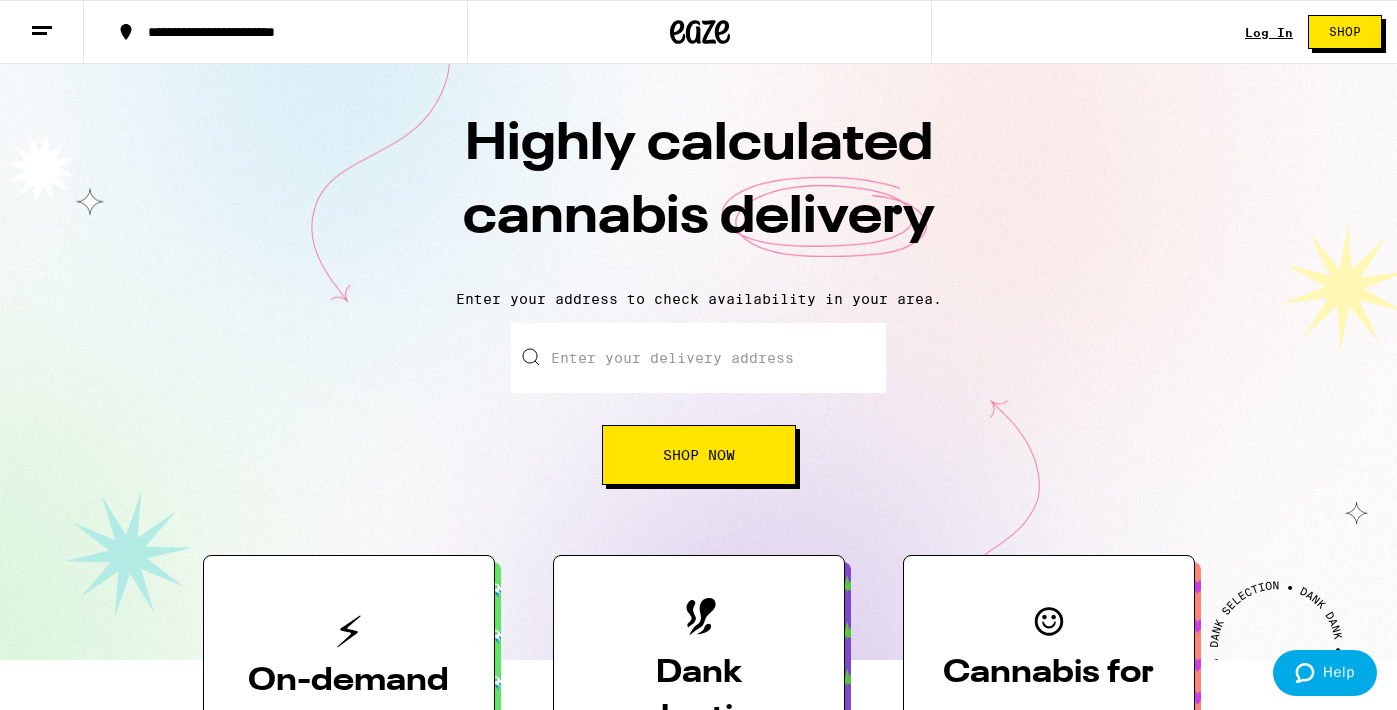 click on "Log In" at bounding box center [1269, 32] 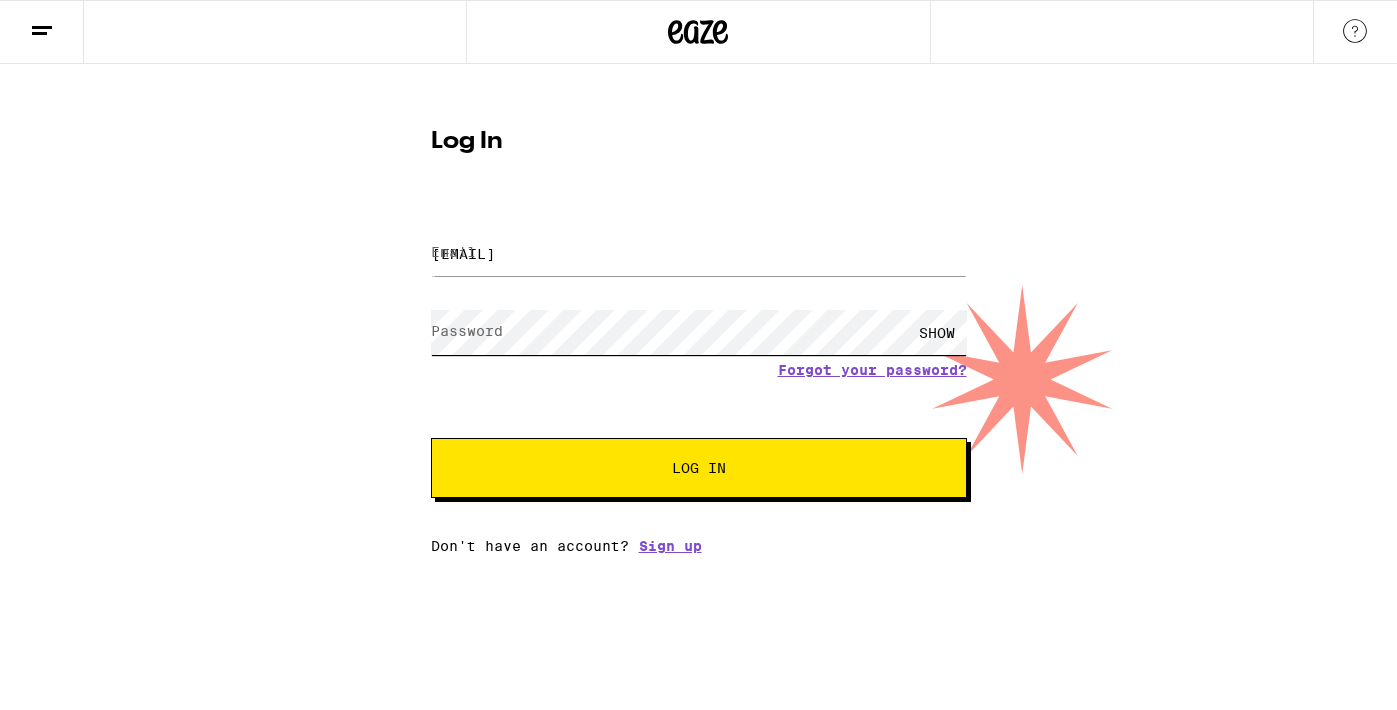 click on "Log In" at bounding box center (699, 468) 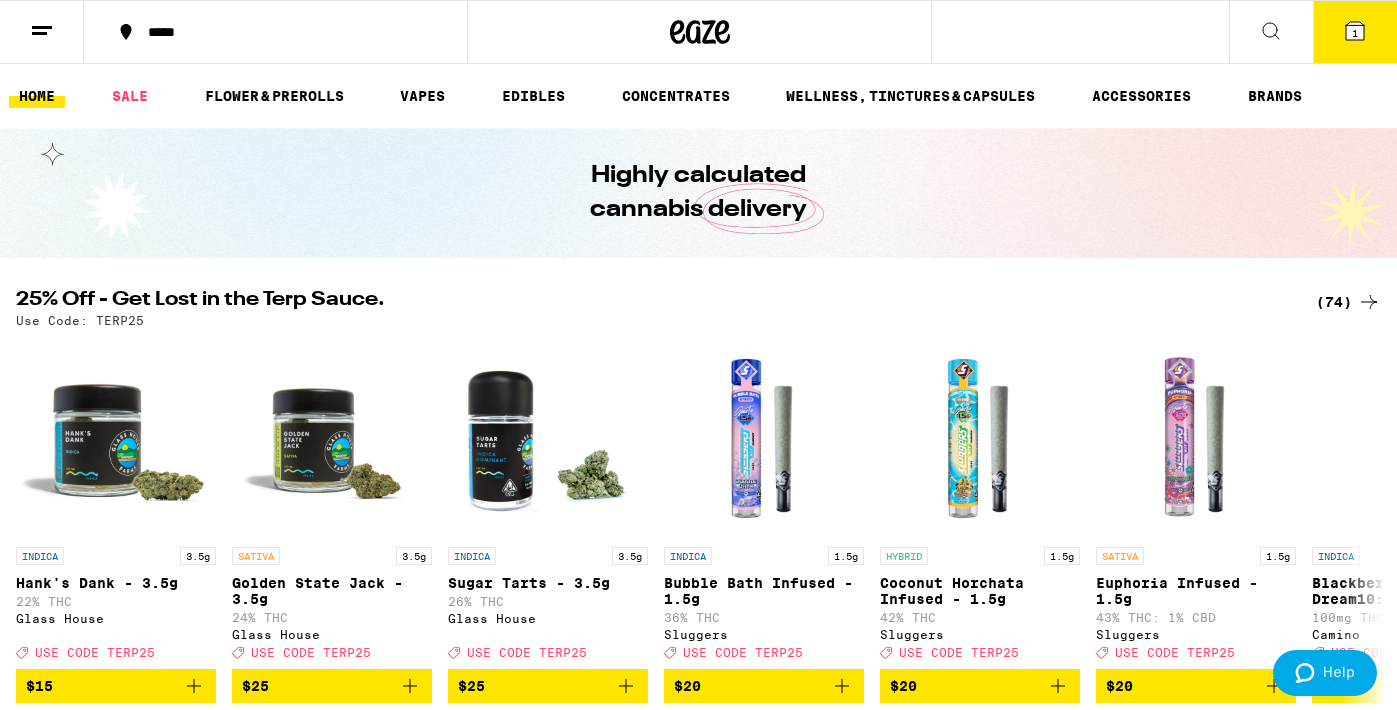click on "1" at bounding box center (1355, 33) 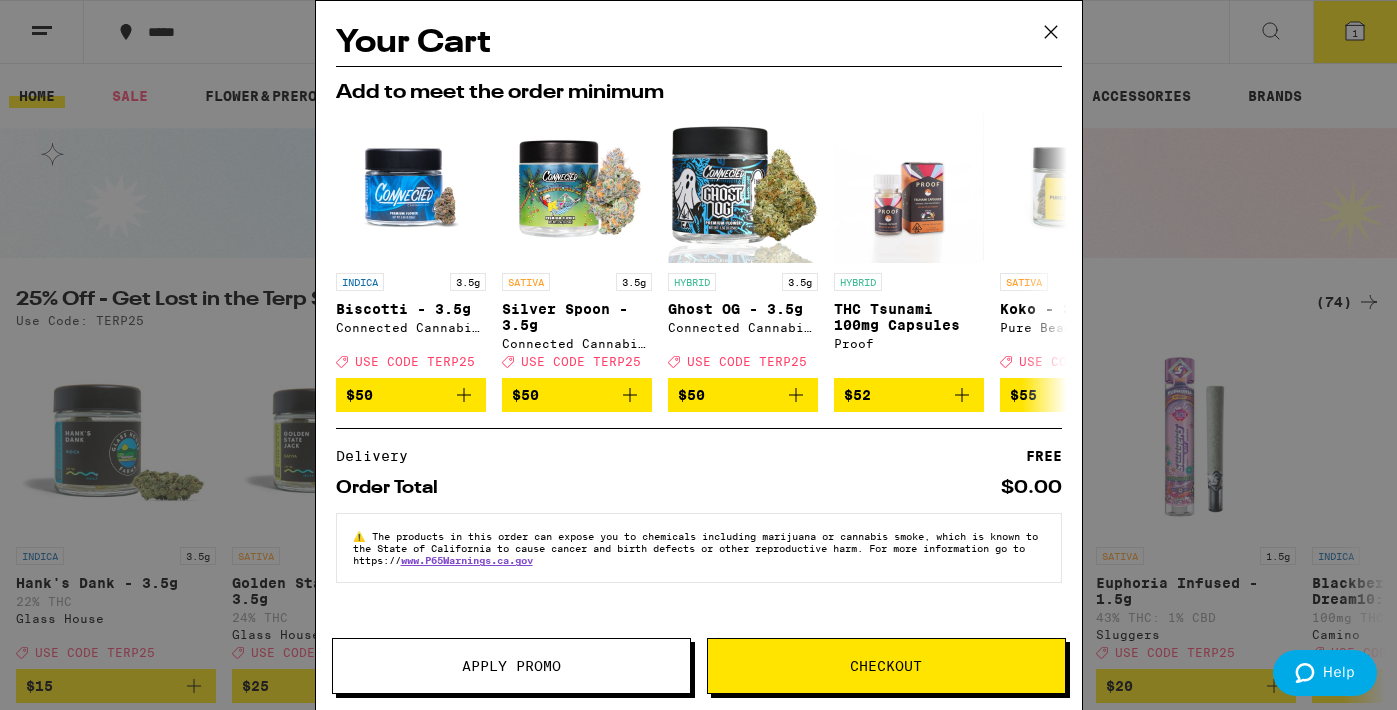 scroll, scrollTop: 0, scrollLeft: 0, axis: both 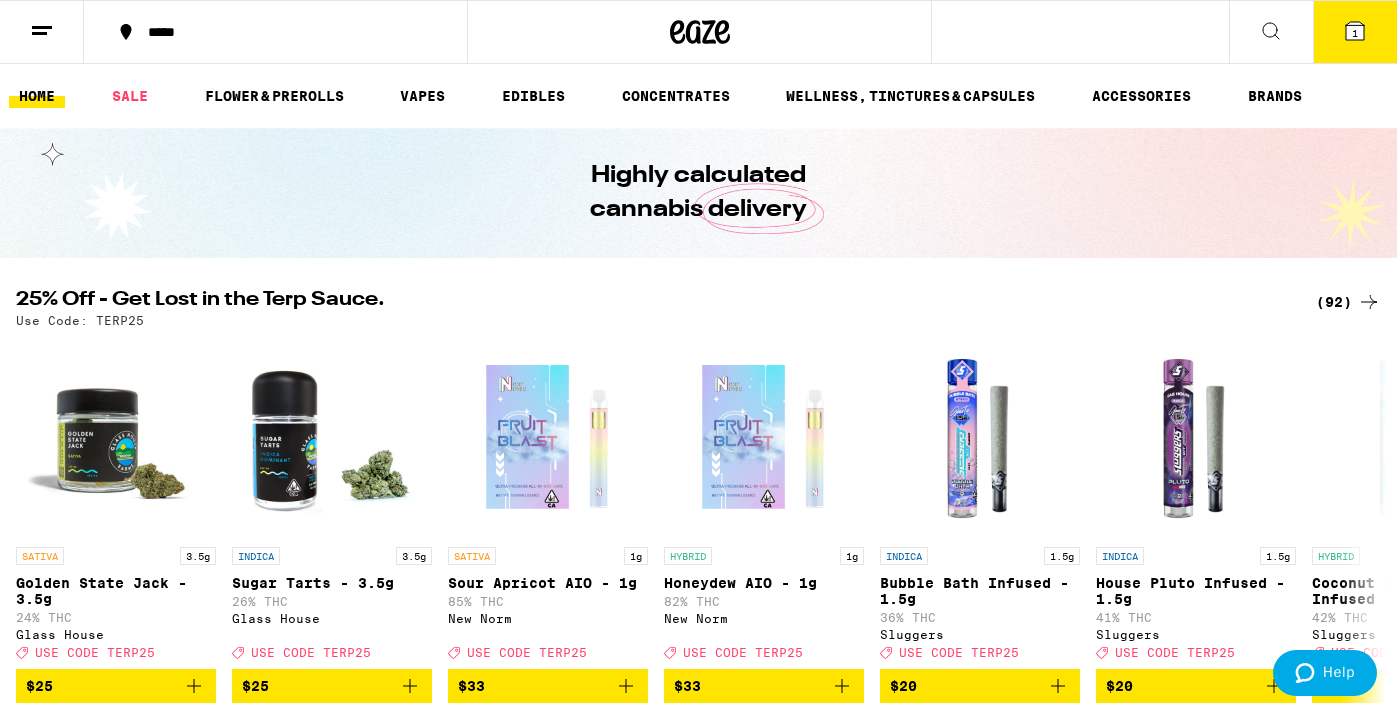 click on "1" at bounding box center (1355, 33) 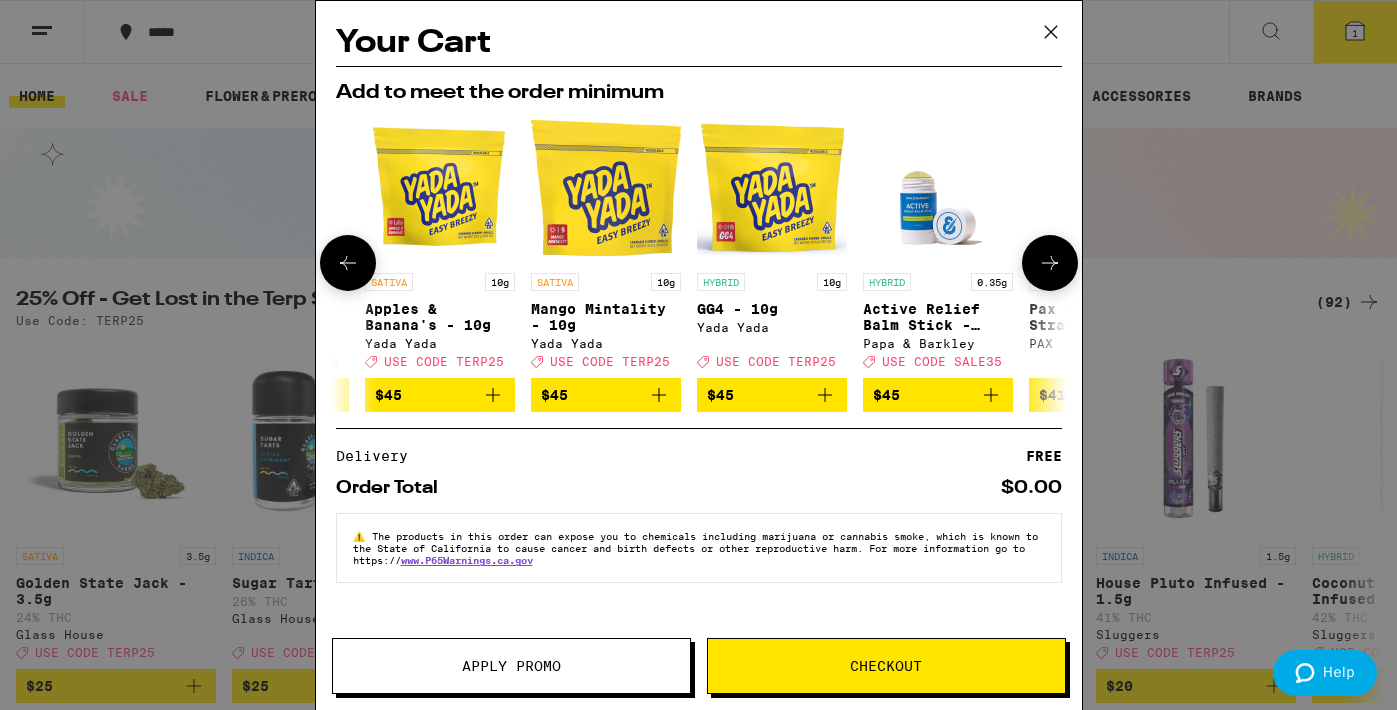 scroll, scrollTop: 0, scrollLeft: 802, axis: horizontal 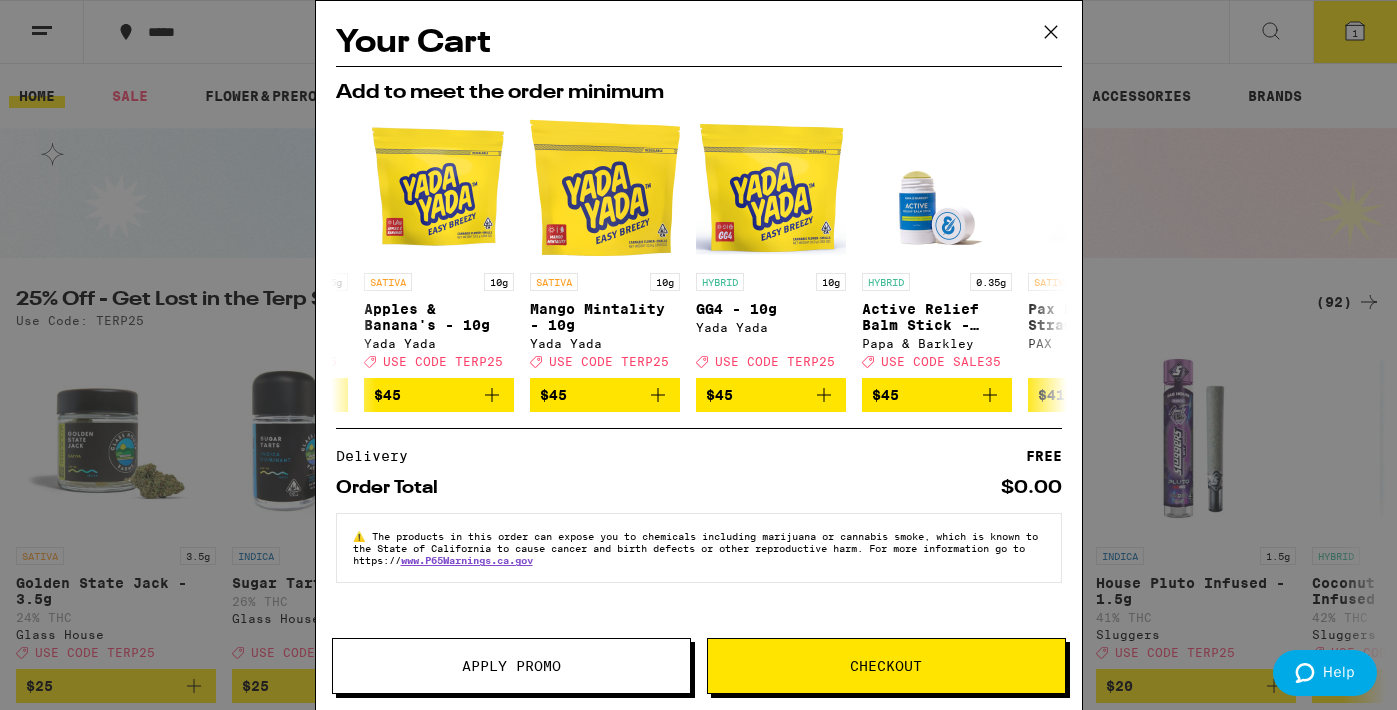 click on "Your Cart Add to meet the order minimum INDICA 3.5g Biscotti - 3.5g Connected Cannabis Co Deal Created with Sketch. USE CODE TERP25 $50 SATIVA 3.5g Silver Spoon - 3.5g Connected Cannabis Co Deal Created with Sketch. USE CODE TERP25 $50 HYBRID 3.5g Ghost OG - 3.5g Connected Cannabis Co Deal Created with Sketch. USE CODE TERP25 $50 HYBRID THC Tsunami 100mg Capsules Proof $52 SATIVA 3.5g Koko - 3.5g Pure Beauty Deal Created with Sketch. USE CODE SALE35 $55 SATIVA 10g Apples & Banana's - 10g Yada Yada Deal Created with Sketch. USE CODE TERP25 $45 SATIVA 10g Mango Mintality - 10g Yada Yada Deal Created with Sketch. USE CODE TERP25 $45 HYBRID 10g GG4 - 10g Yada Yada Deal Created with Sketch. USE CODE TERP25 $45 HYBRID 0.35g Active Relief Balm Stick - 30mL Papa & Barkley Deal Created with Sketch. USE CODE SALE35 $45 SATIVA 1g Pax Diamonds: Strawberry Cough - 1g PAX $41 Delivery FREE Order Total $0.00 ⚠️ www.P65Warnings.[STATE] Apply Promo Checkout" at bounding box center [698, 355] 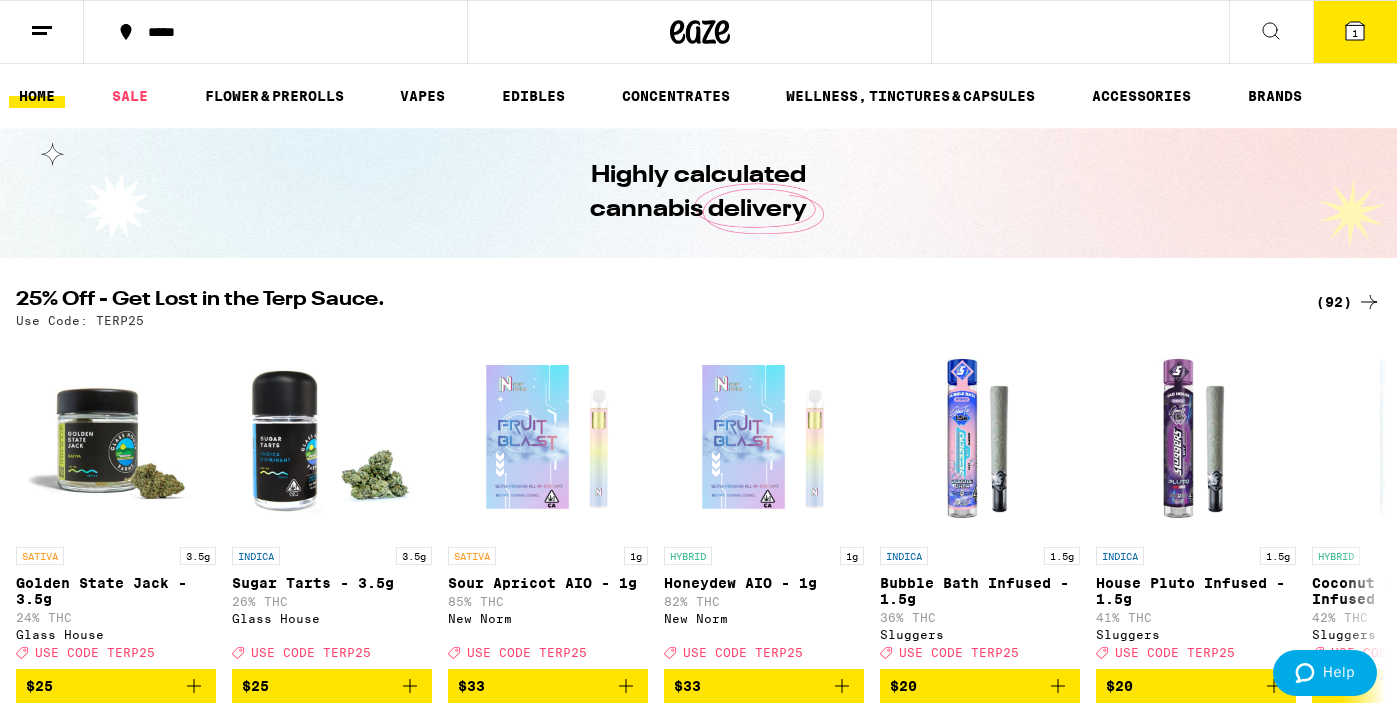 scroll, scrollTop: 0, scrollLeft: 0, axis: both 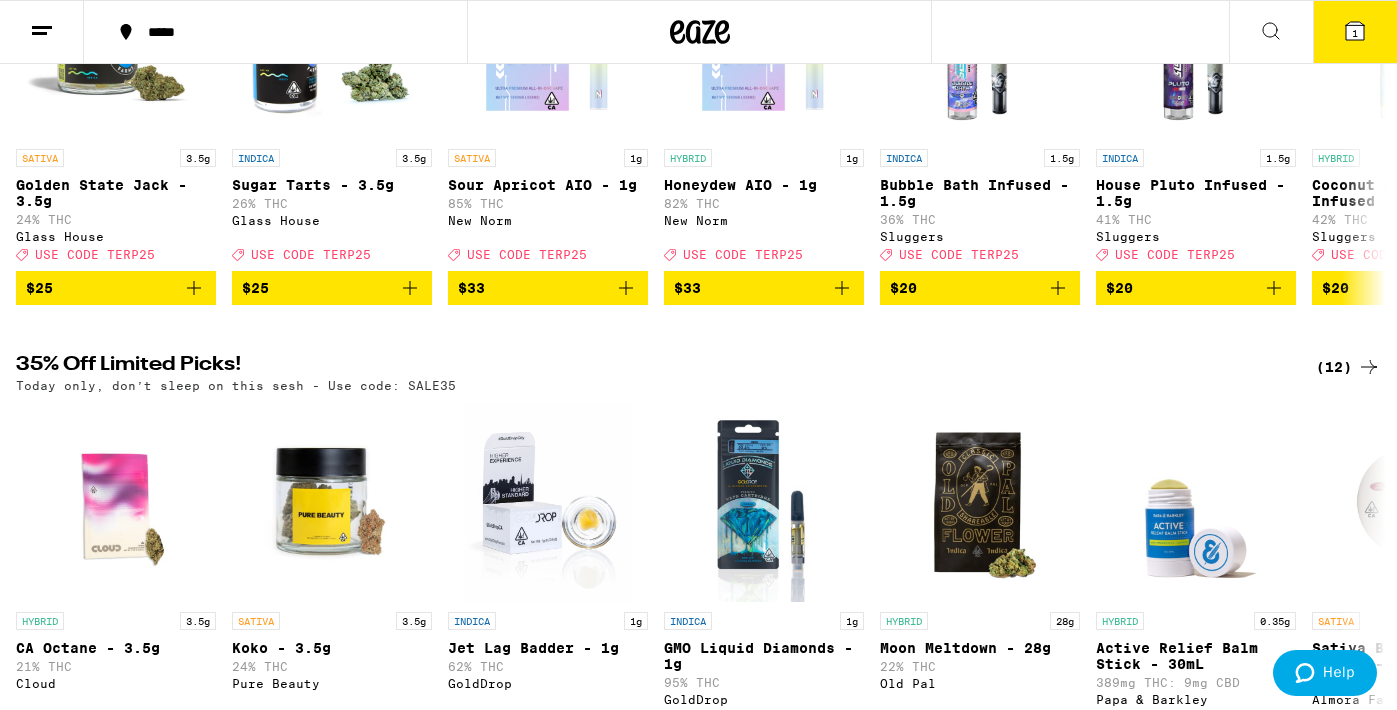 click at bounding box center [1355, 31] 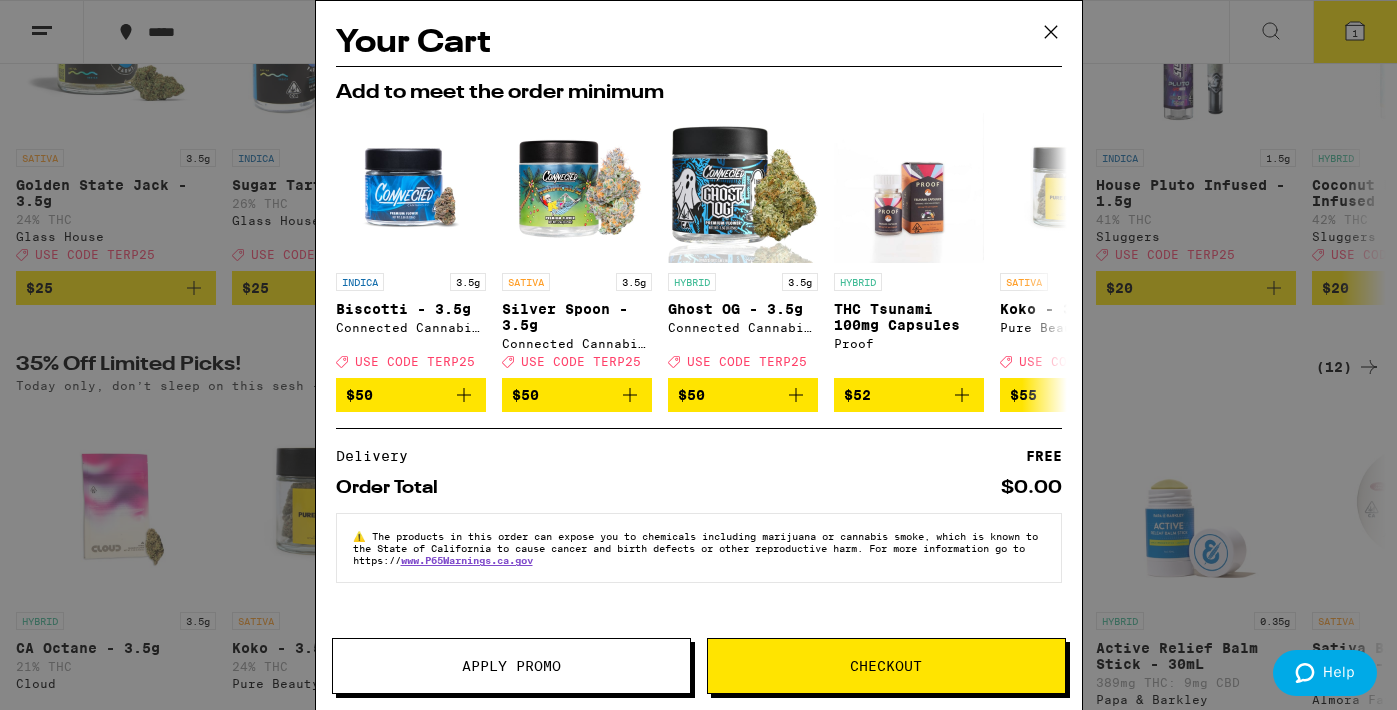 click at bounding box center [1051, 32] 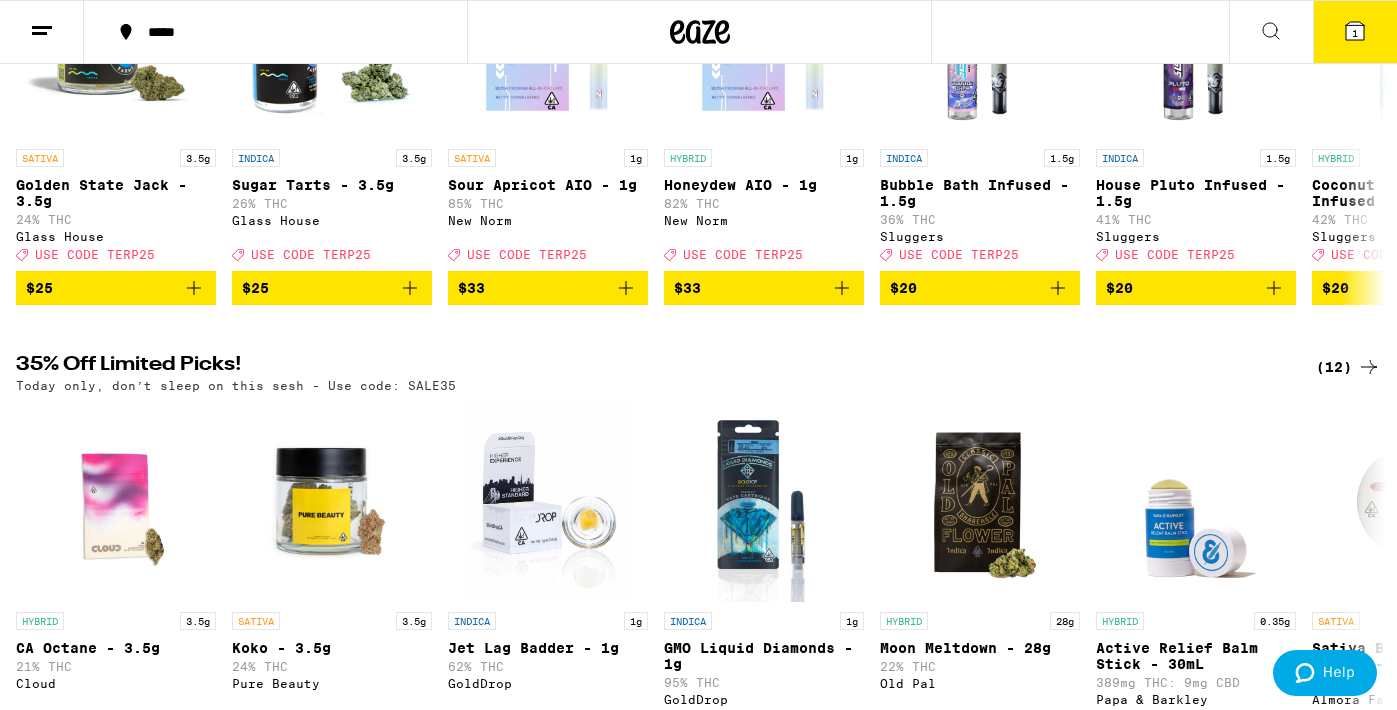 scroll, scrollTop: 0, scrollLeft: 0, axis: both 